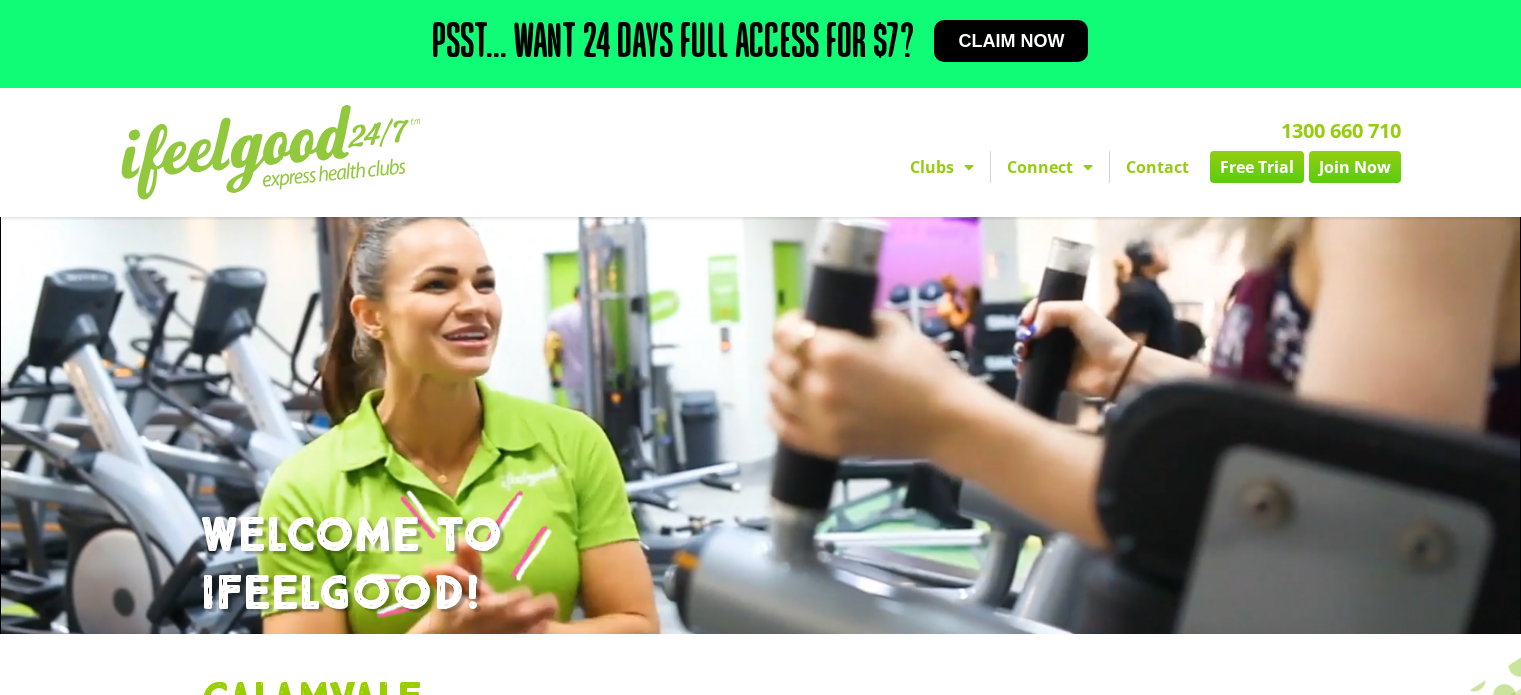 scroll, scrollTop: 517, scrollLeft: 0, axis: vertical 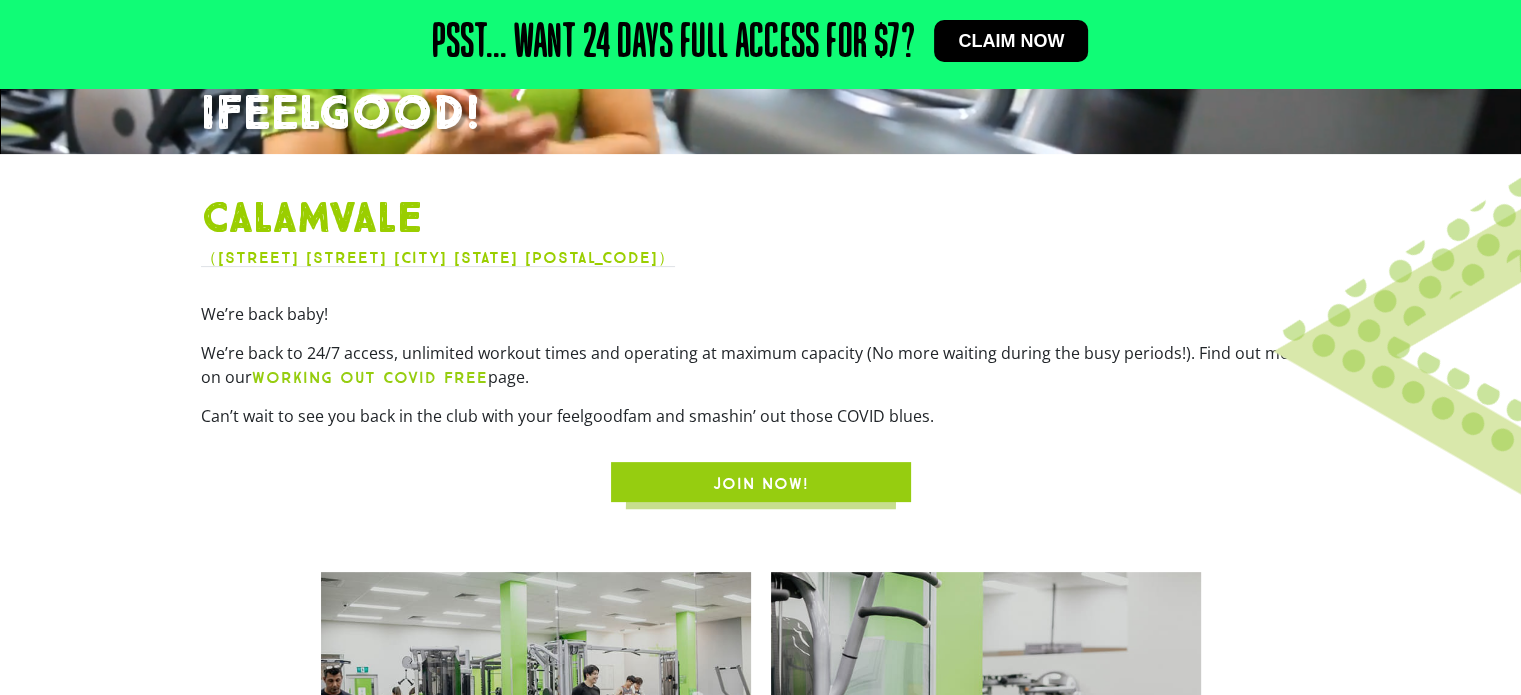 click at bounding box center [1004, 23] 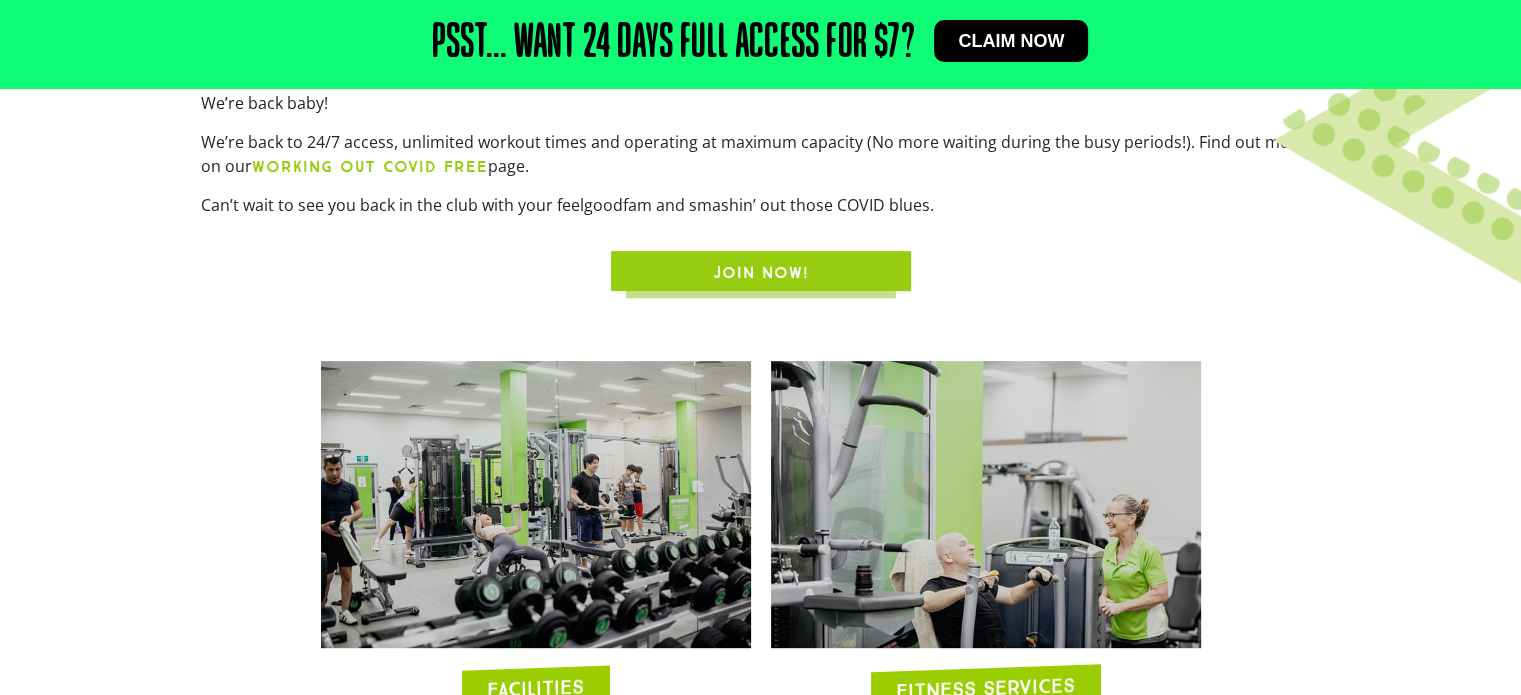 scroll, scrollTop: 684, scrollLeft: 0, axis: vertical 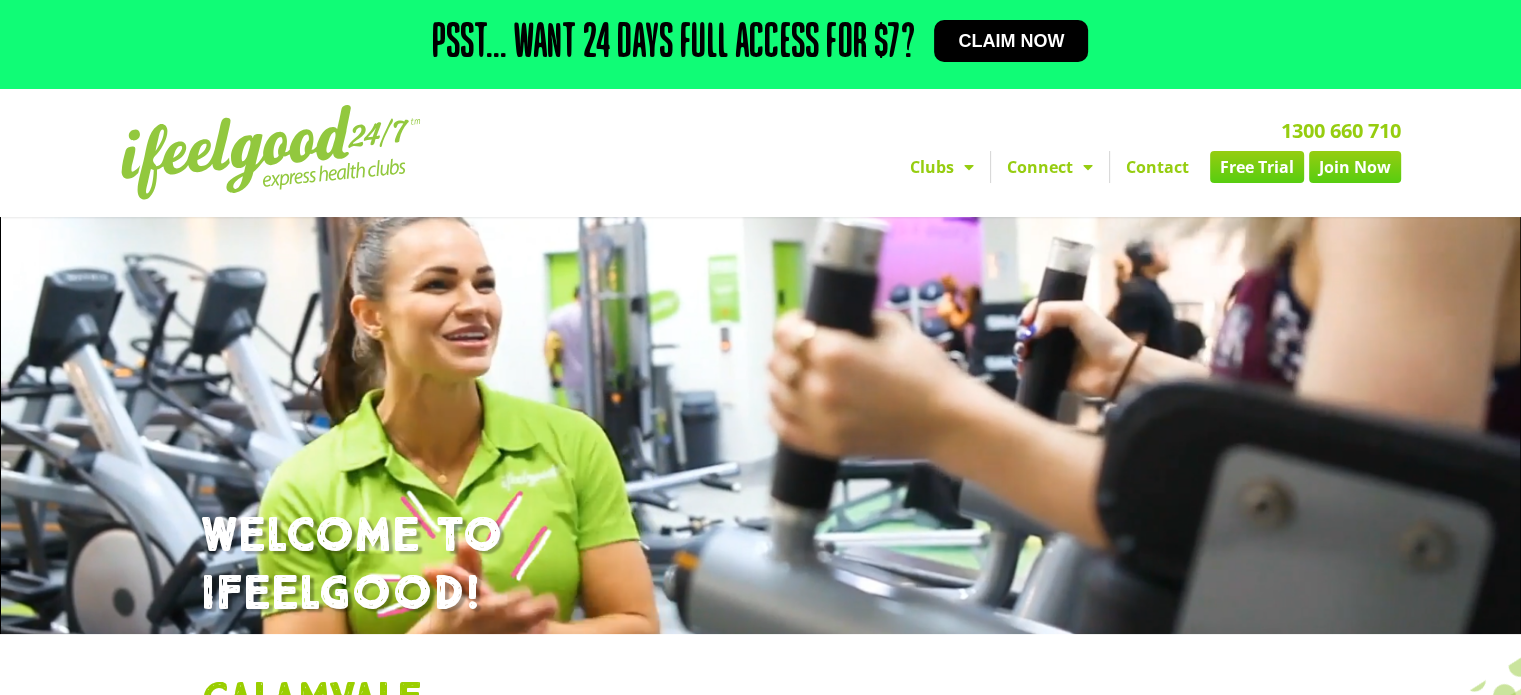 click on "Free Trial" 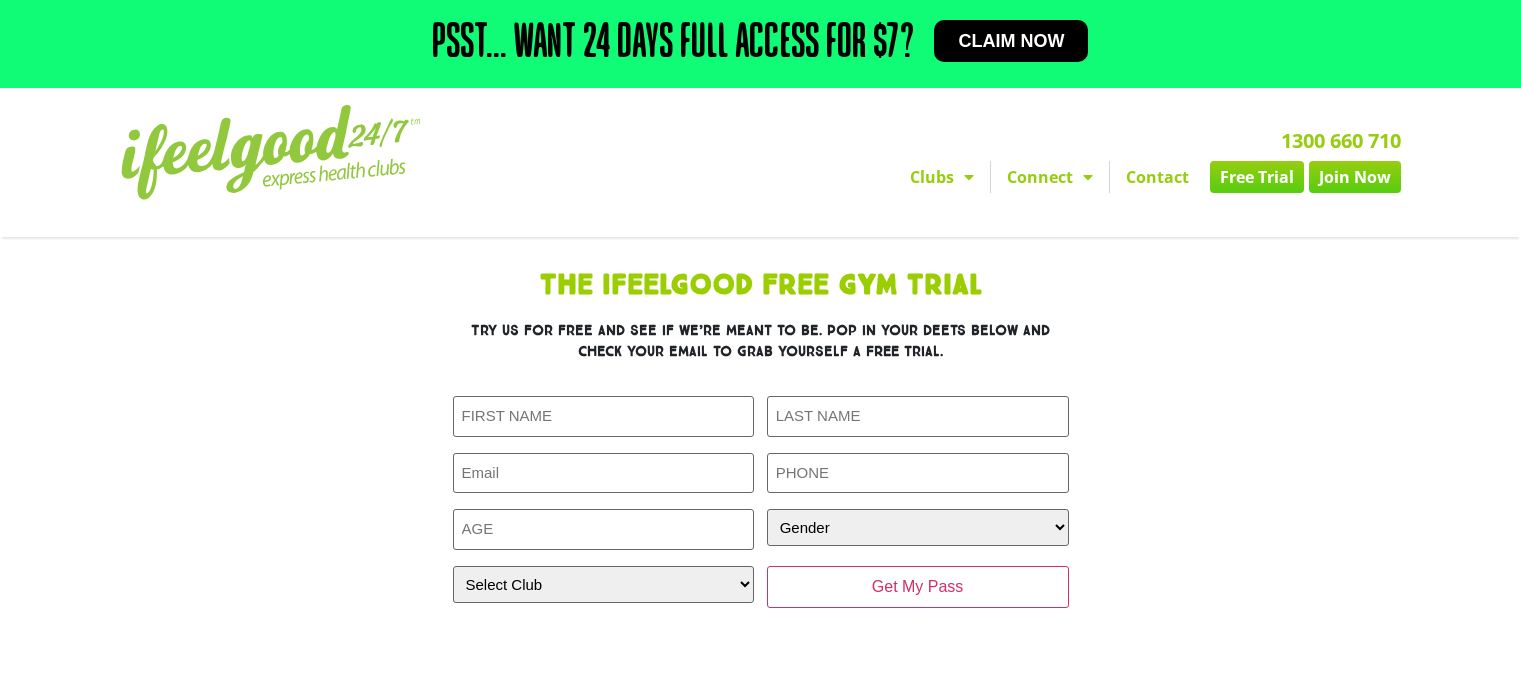scroll, scrollTop: 0, scrollLeft: 0, axis: both 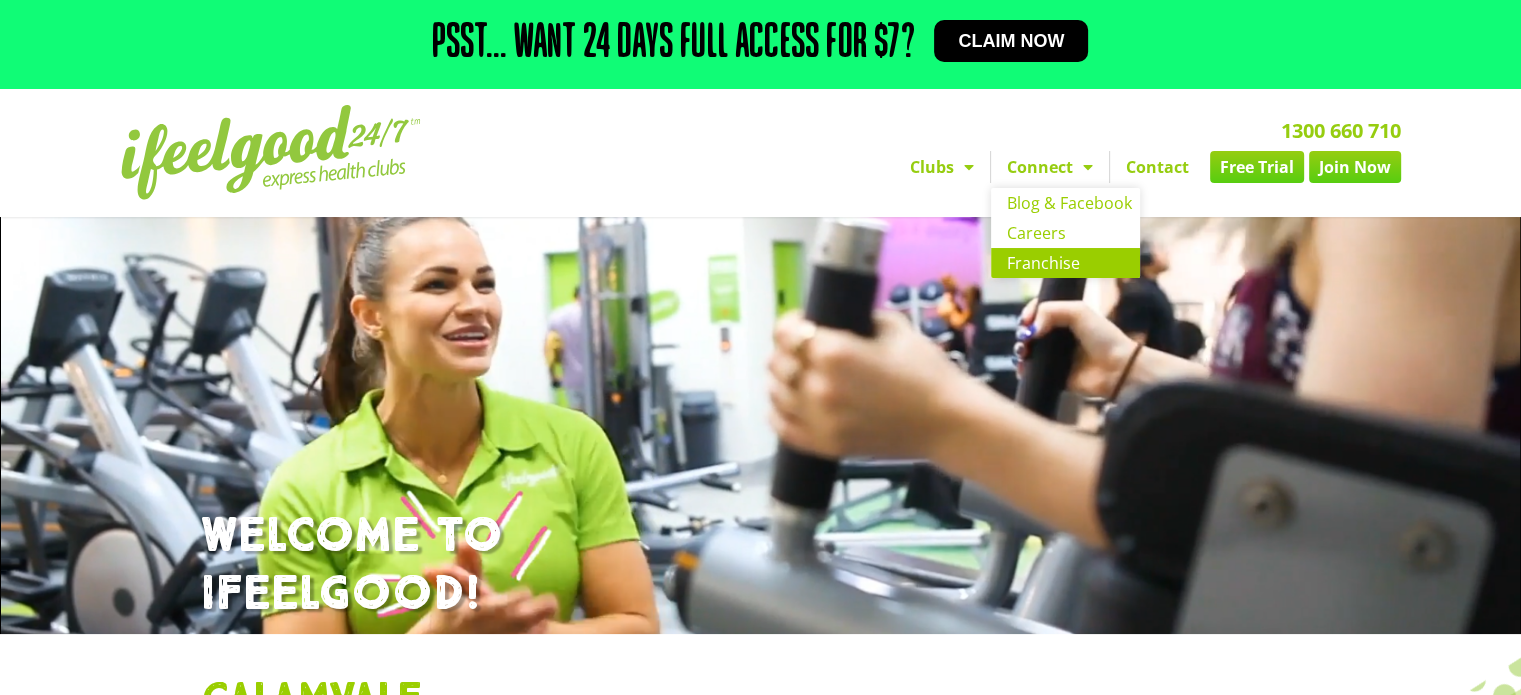 click on "Franchise" 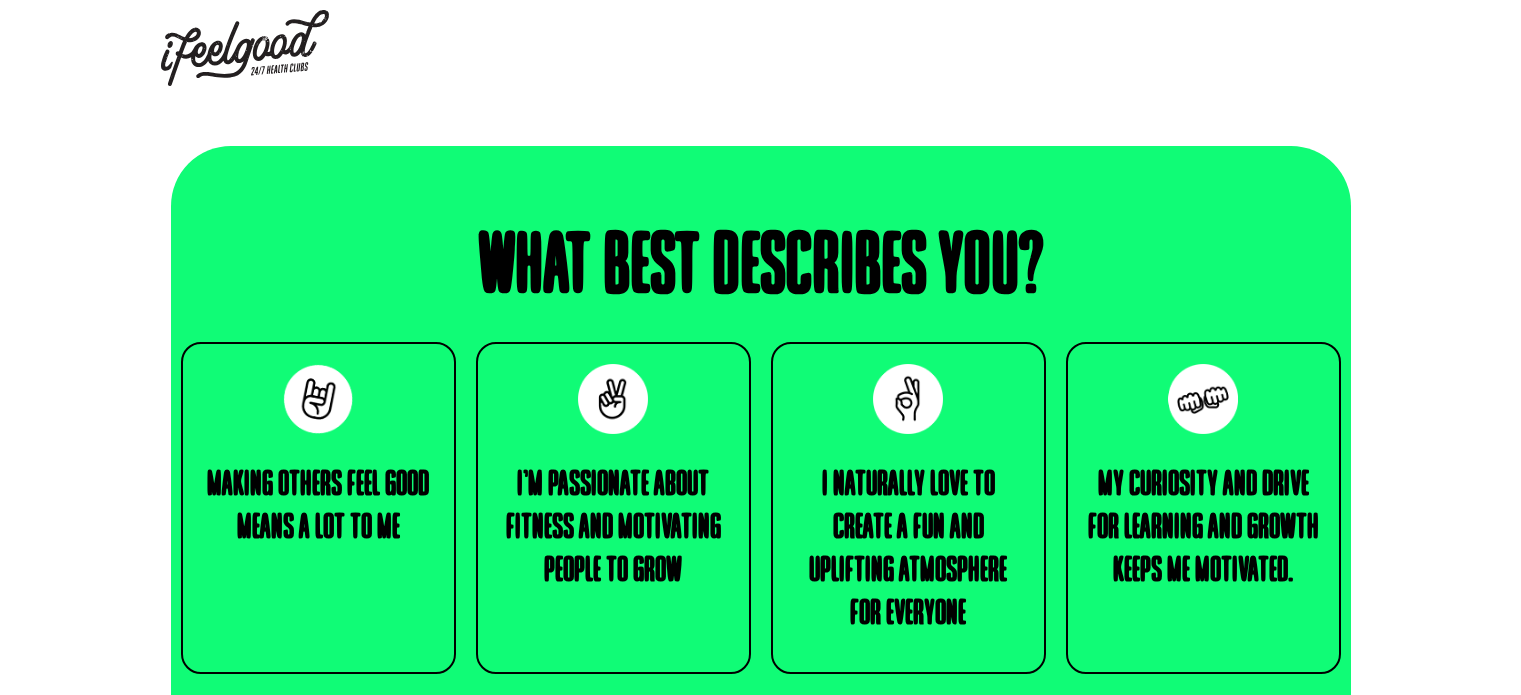 scroll, scrollTop: 0, scrollLeft: 0, axis: both 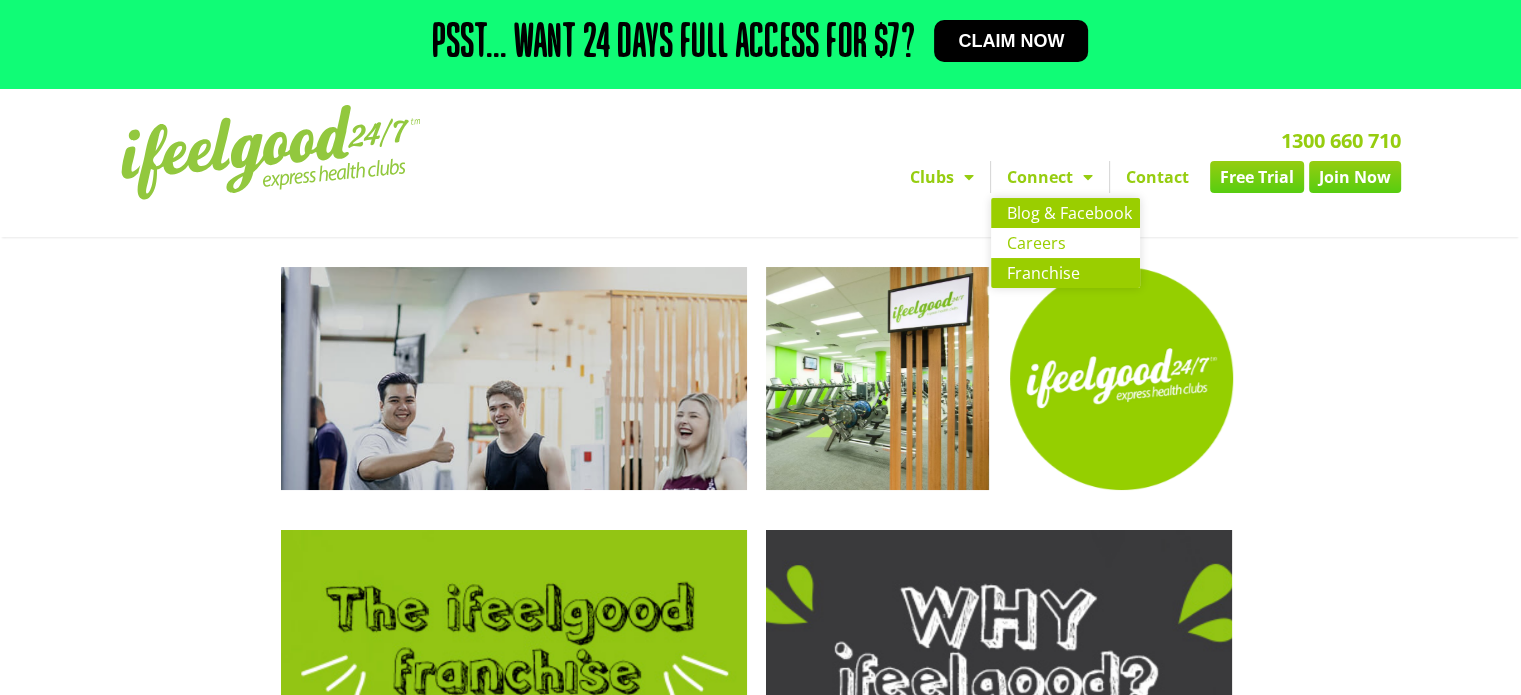 click on "Blog & Facebook" 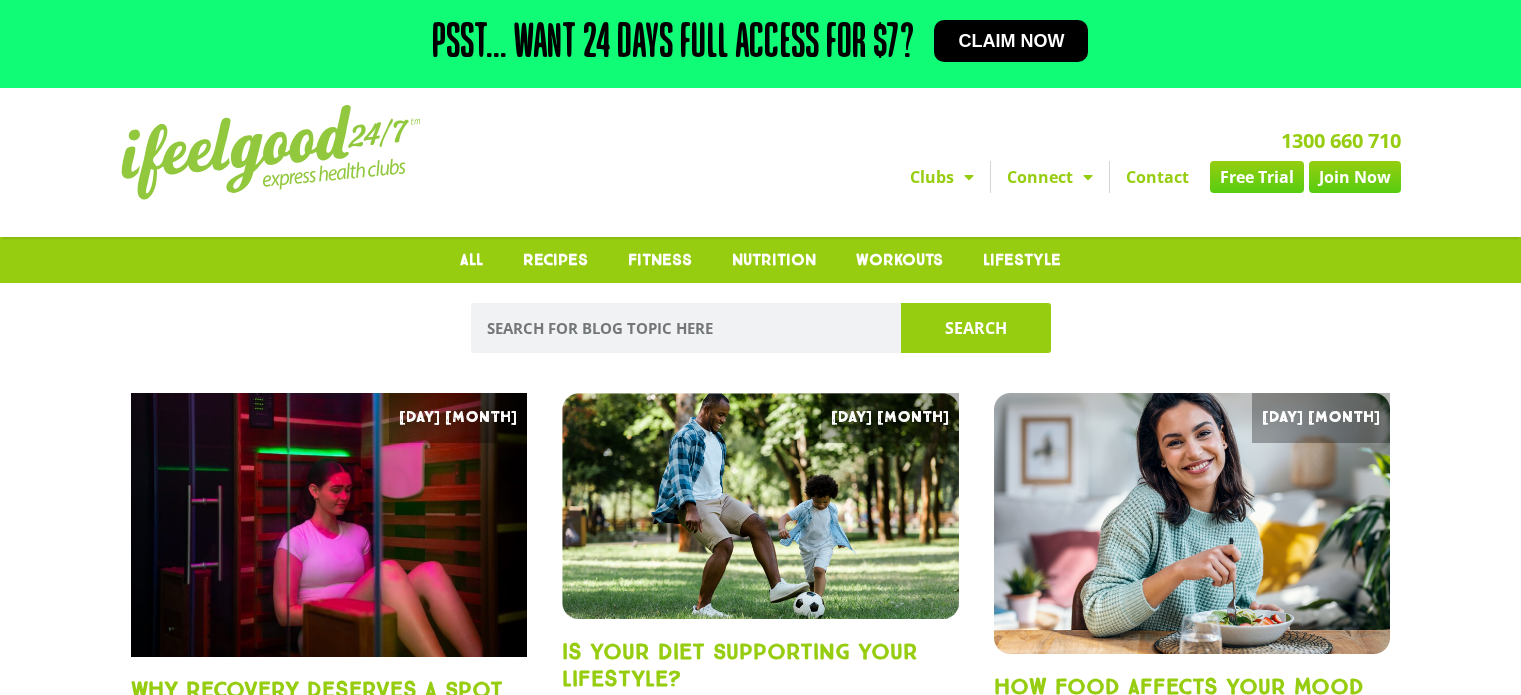 scroll, scrollTop: 0, scrollLeft: 0, axis: both 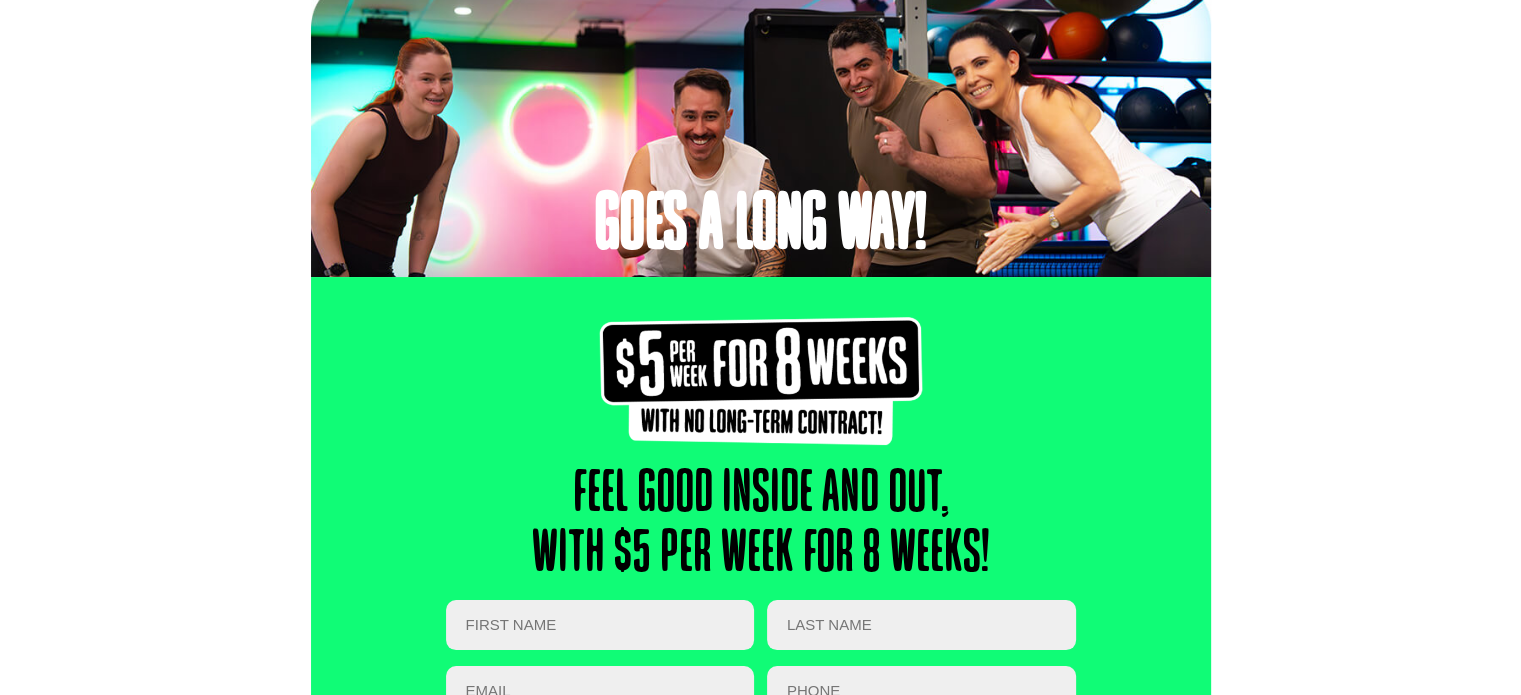 drag, startPoint x: 1487, startPoint y: 3, endPoint x: 844, endPoint y: 403, distance: 757.26416 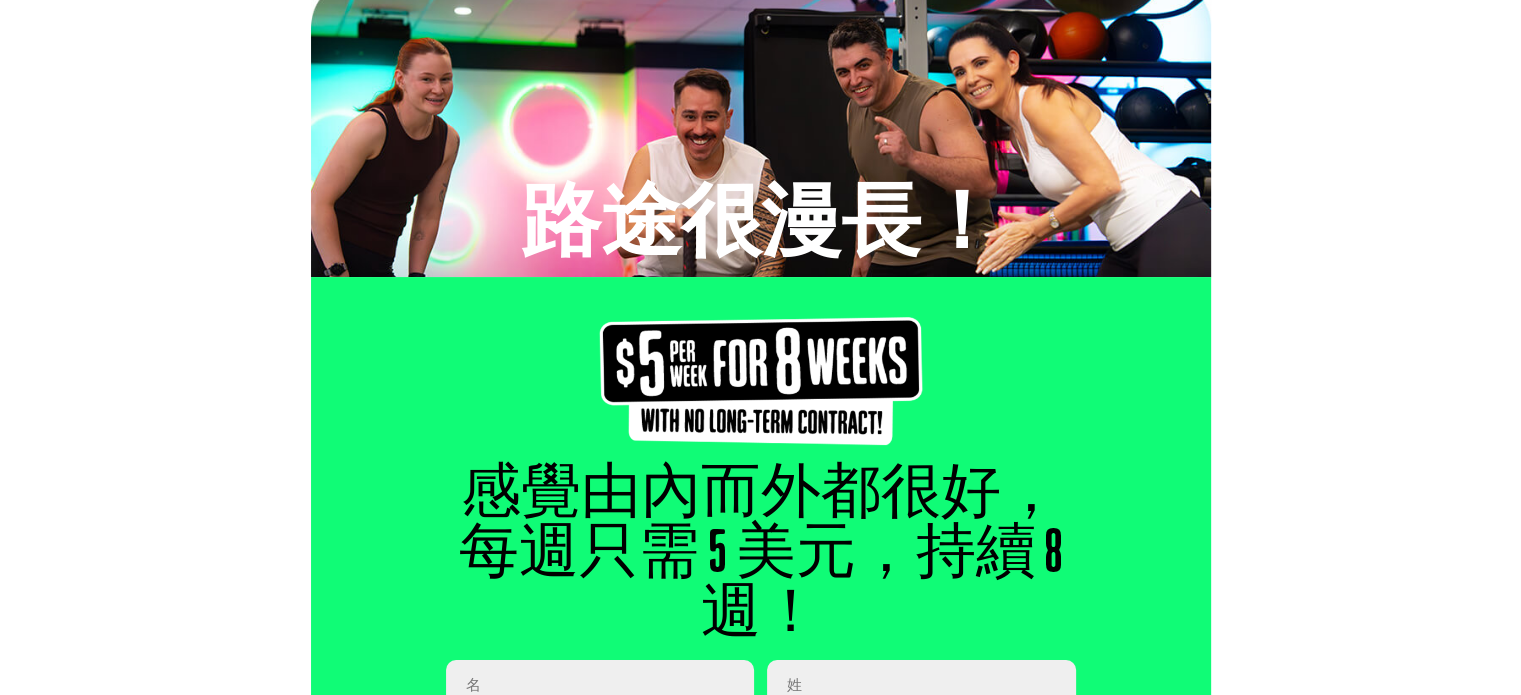 scroll, scrollTop: 200, scrollLeft: 0, axis: vertical 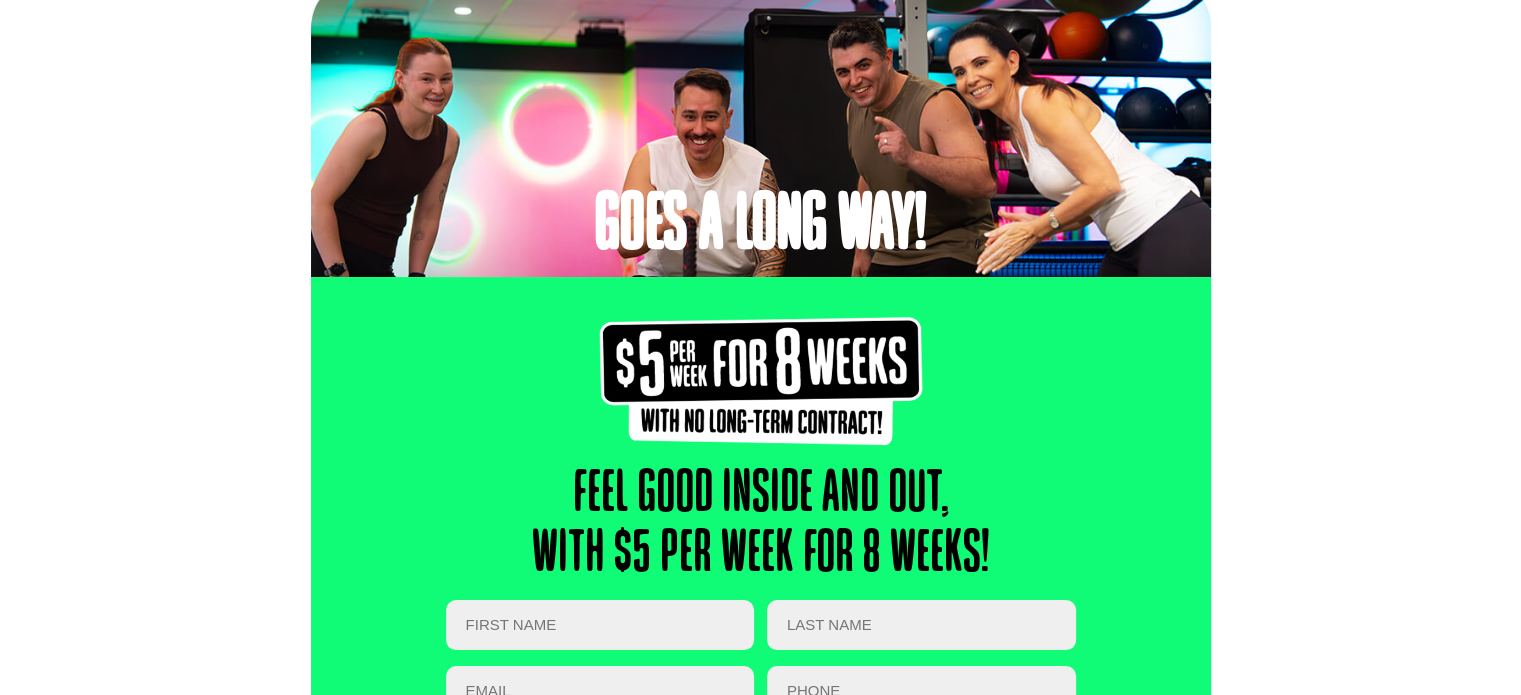 click on "feel good inside and out,  with $5 per week for 8 weeks!
" * " indicates required fields
First NAME * LAST NAME * Email *
PHONE * Closest Gym * Select club Alexandra Hills Calamvale Coopers Plains Middle Park Oxley Park Ridge Underwood Wynnum Claim now Phone This field is for validation purposes and should be left unchanged.
Sweat the workout and not the price. Get the same fitness fun, your way, always." at bounding box center (760, 626) 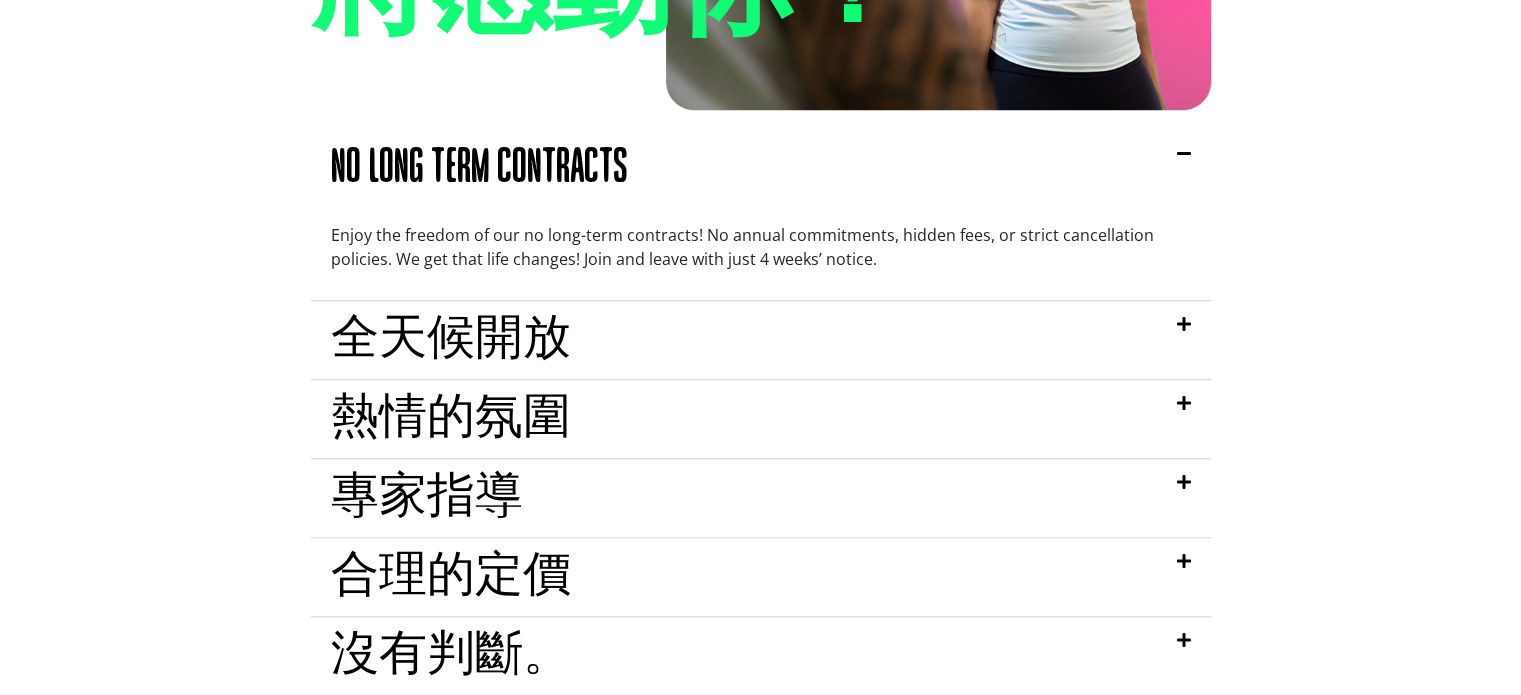 scroll, scrollTop: 1606, scrollLeft: 0, axis: vertical 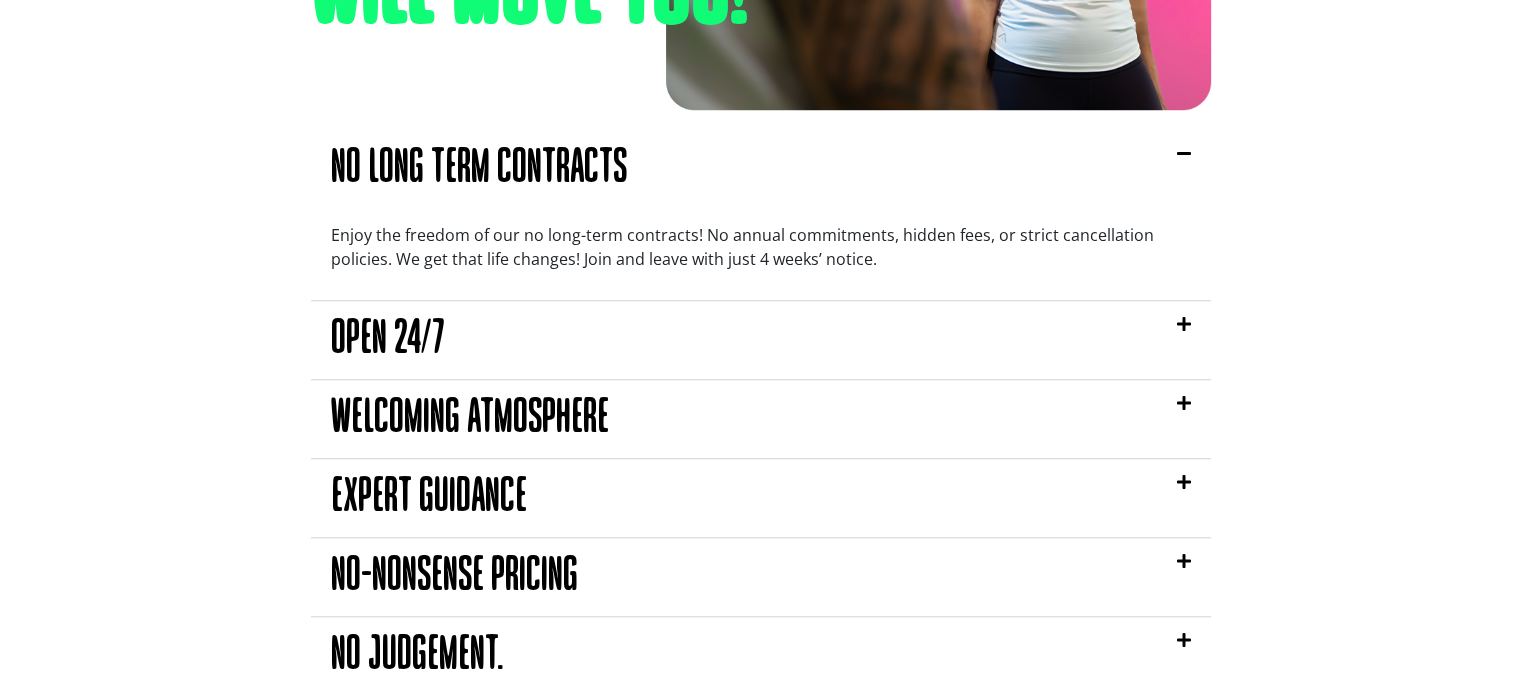 click on "No long term contracts
Enjoy the freedom of our no long-term contracts! No annual commitments, hidden fees, or strict cancellation policies. We get that life changes! Join and leave with just 4 weeks’ notice.
Open 24/7
No more wondering if the gym is open! We offer ultimate convenience and all-hours flexibility to use all ifeelgood clubs. There’s always plenty of parking to ensure safety and security so you can fit your workout easily into your schedule, whatever that may be.
Welcoming Atmosphere
Expert Guidance" at bounding box center (760, 412) 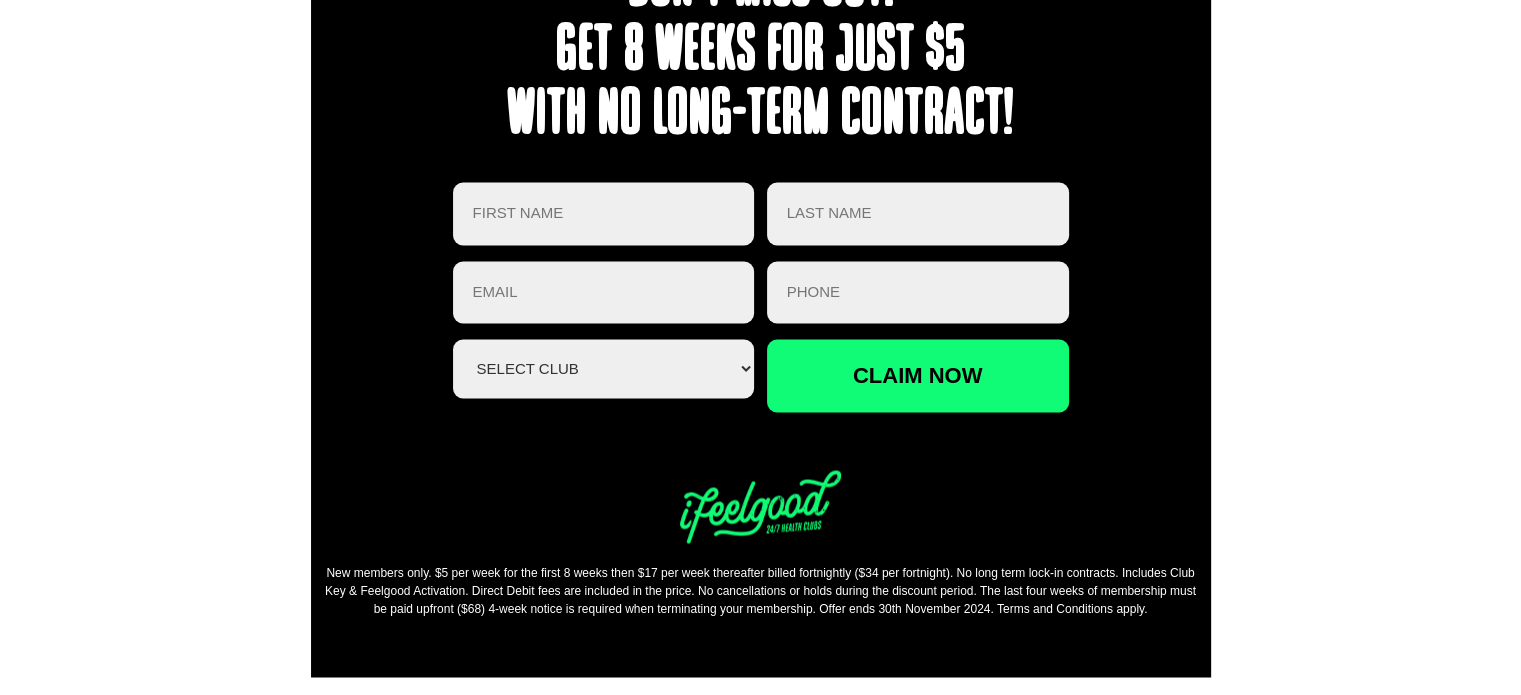 scroll, scrollTop: 3331, scrollLeft: 0, axis: vertical 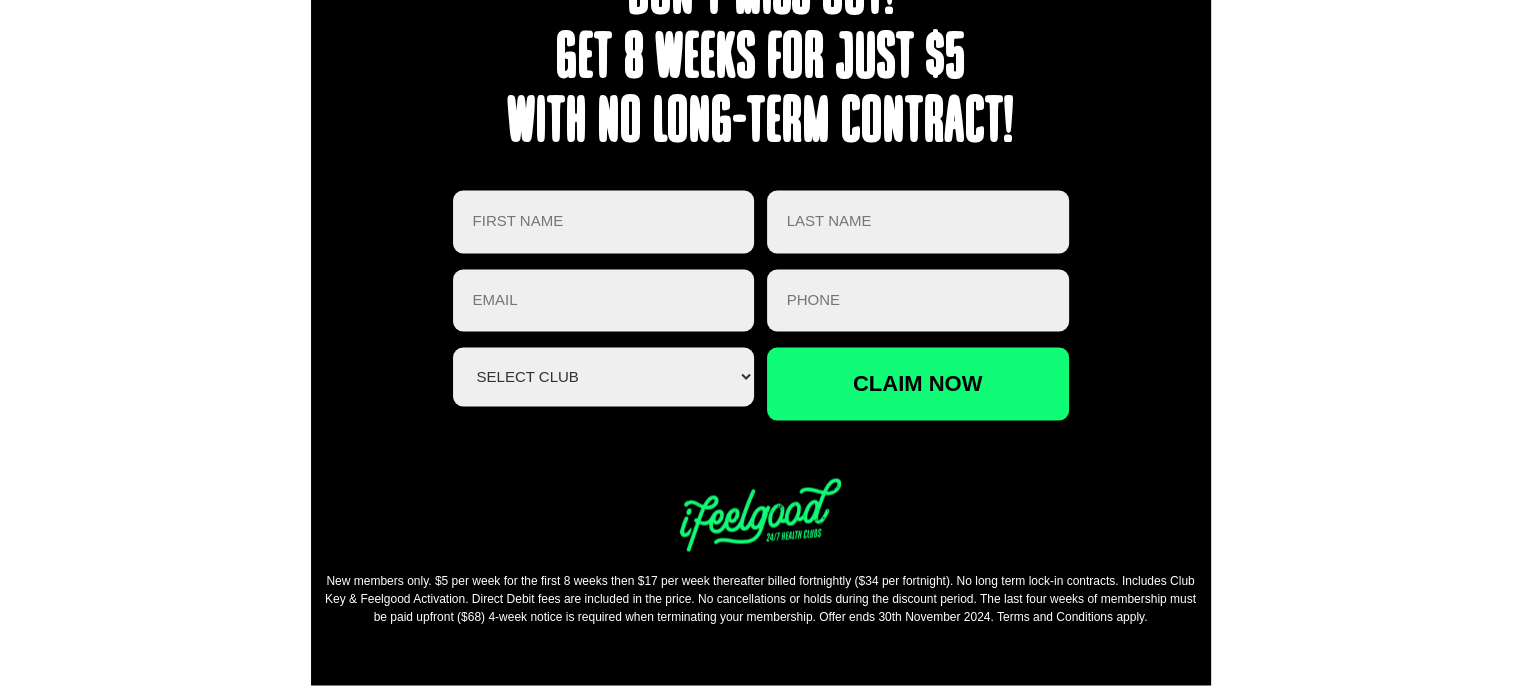 click on "Discover  feel
good  fitness.
Get ready for a feeling that your body will remember for good! Experience a workout your body won’t forget, with the convenience of no long-term contracts and 24/7 access. Our welcoming environment, expert staff, and dedication to member satisfaction make it easy for you to focus on giving your best.
our members say it best!
Don’t miss out!" at bounding box center (760, -138) 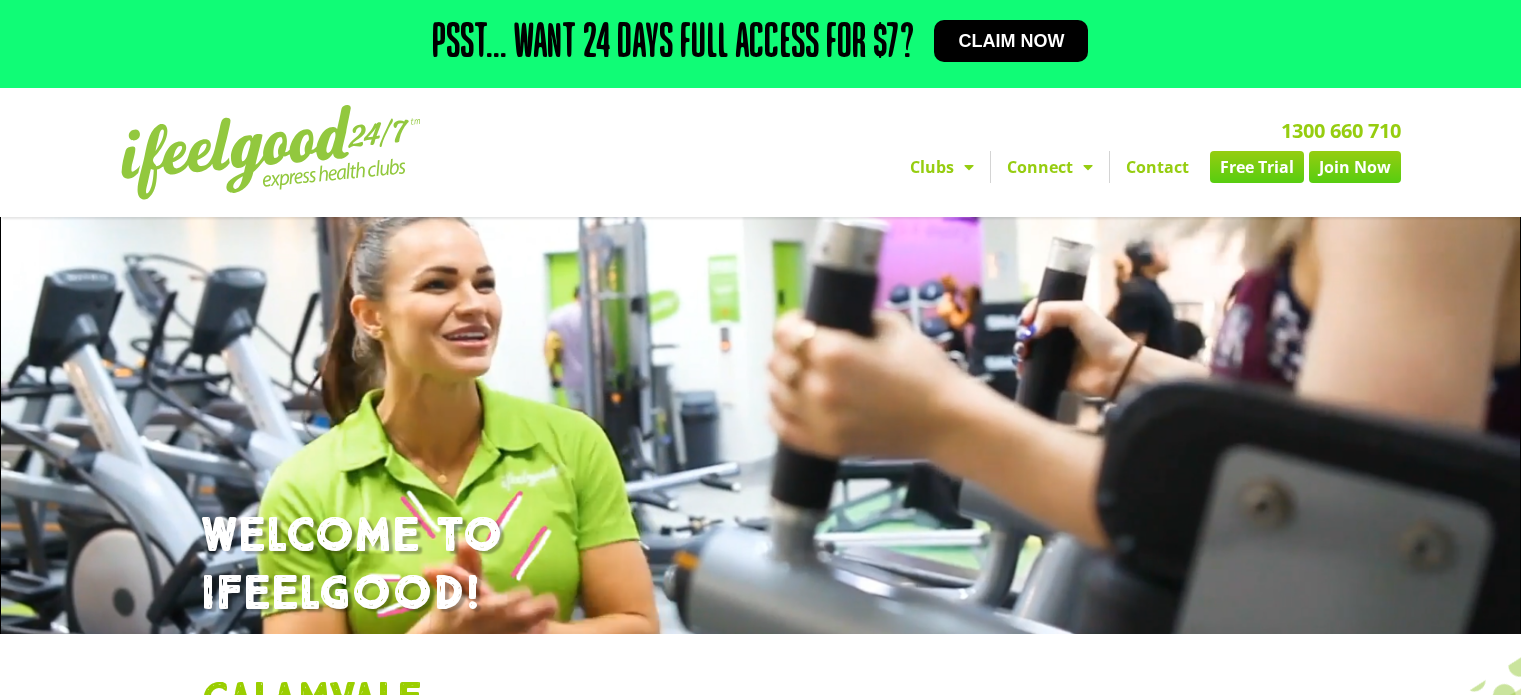 scroll, scrollTop: 0, scrollLeft: 0, axis: both 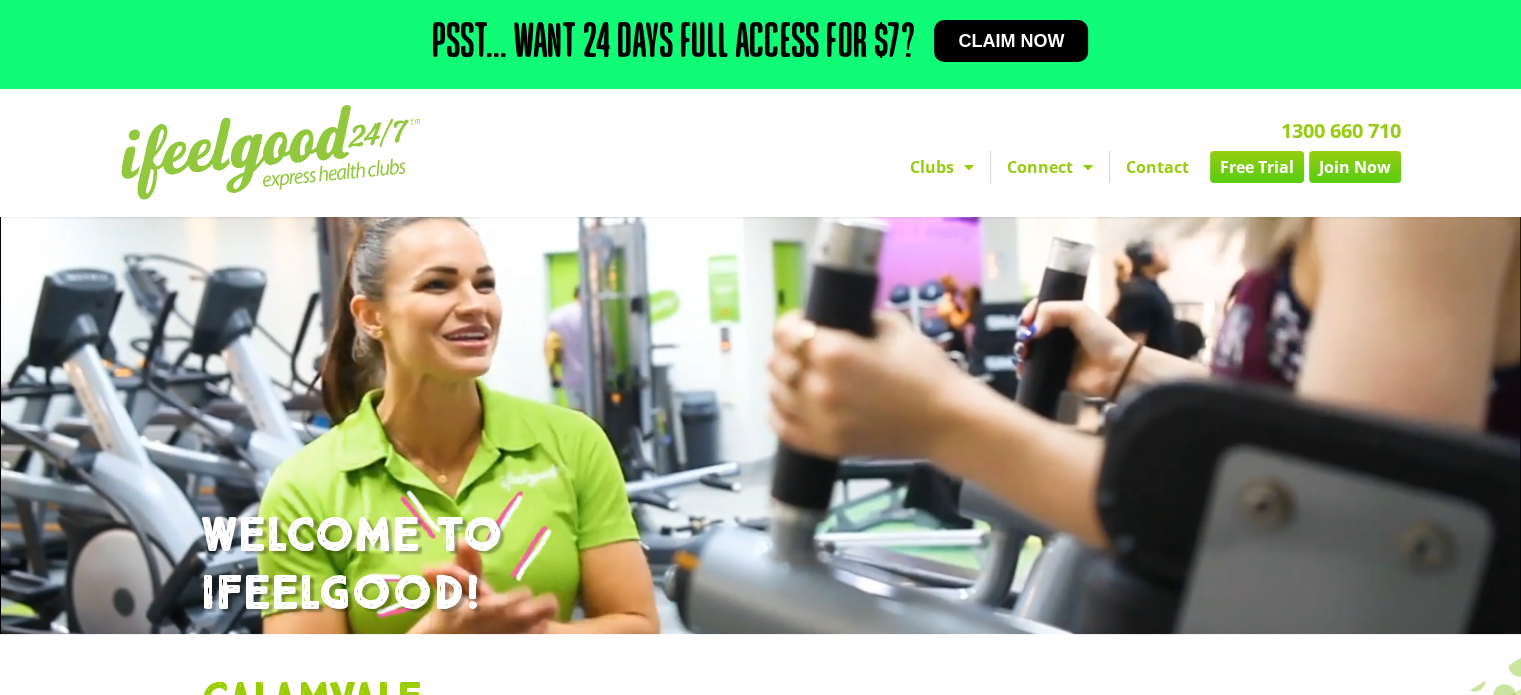click on "Claim now" at bounding box center (1011, 41) 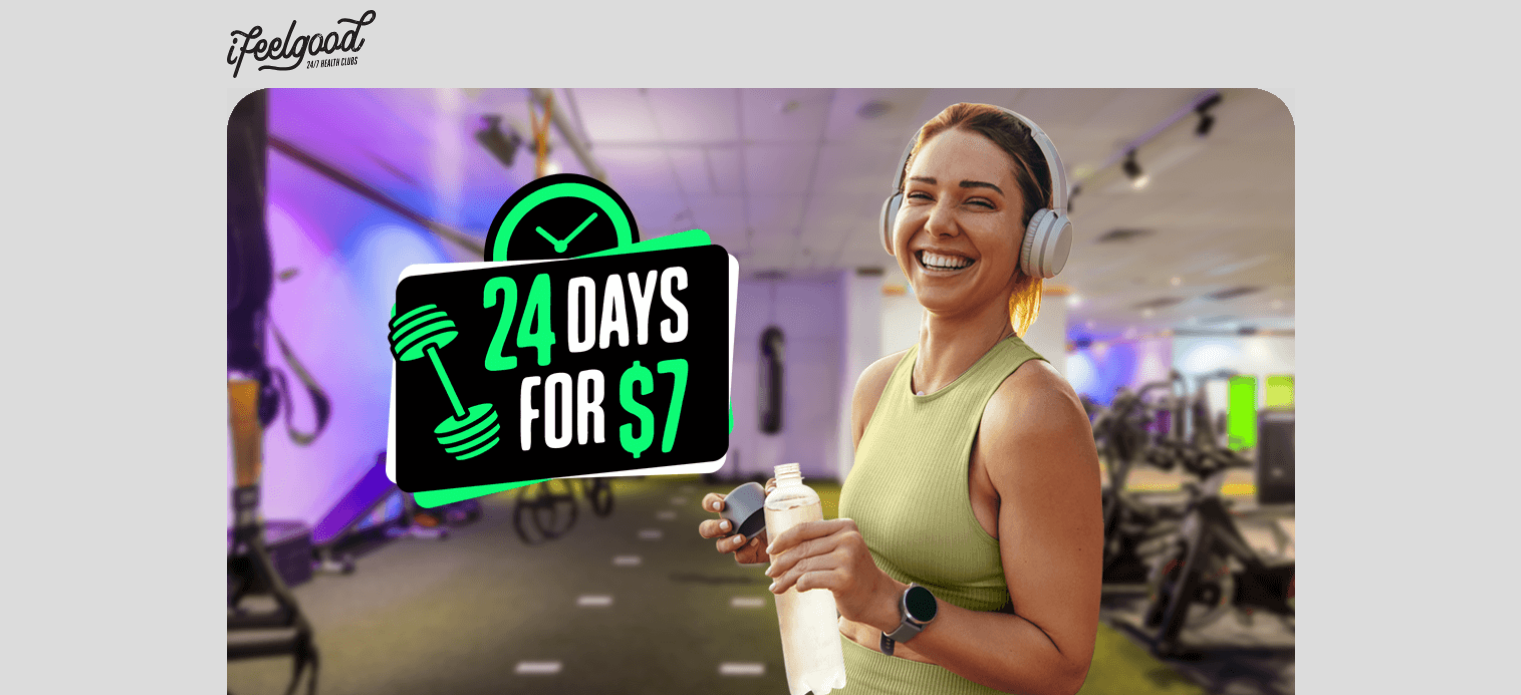 scroll, scrollTop: 0, scrollLeft: 0, axis: both 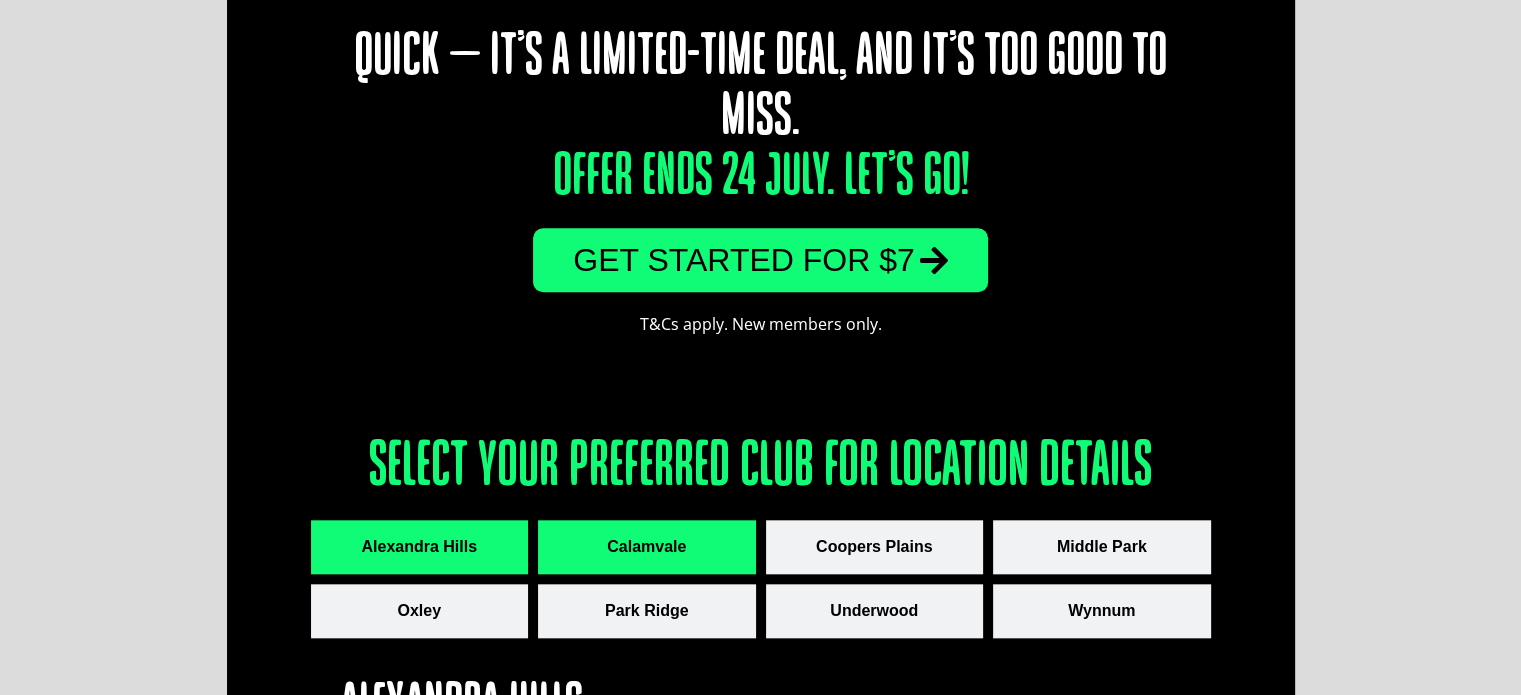 click on "Calamvale" at bounding box center [647, 547] 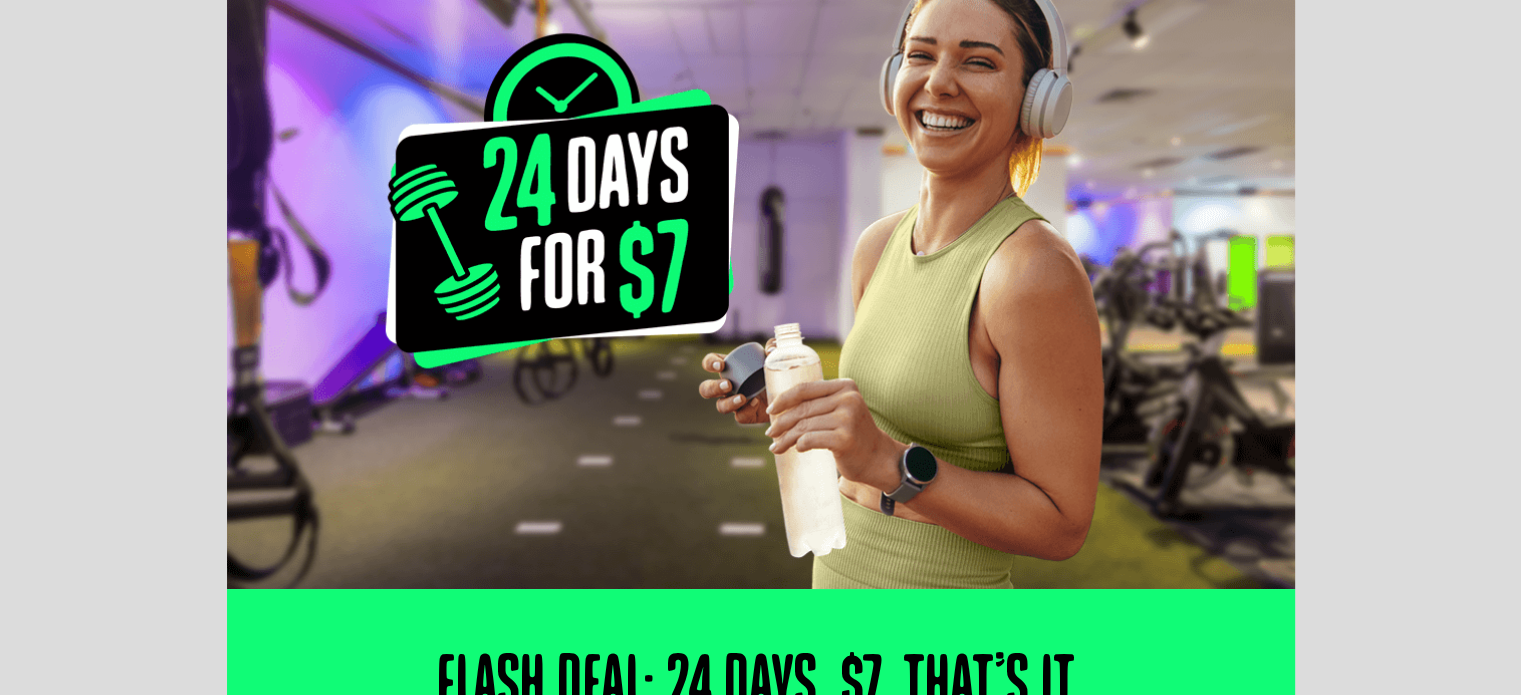 scroll, scrollTop: 0, scrollLeft: 0, axis: both 